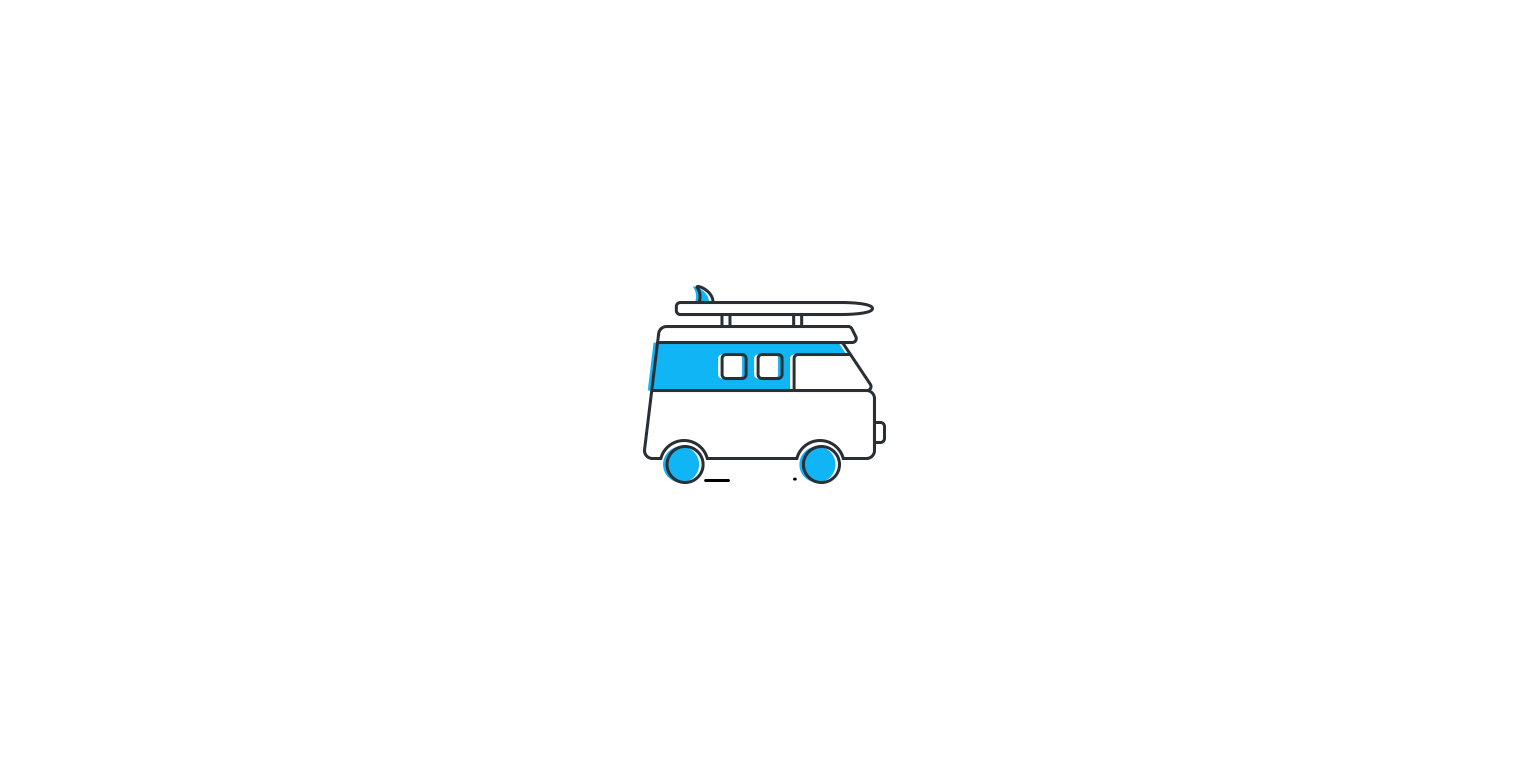 scroll, scrollTop: 0, scrollLeft: 0, axis: both 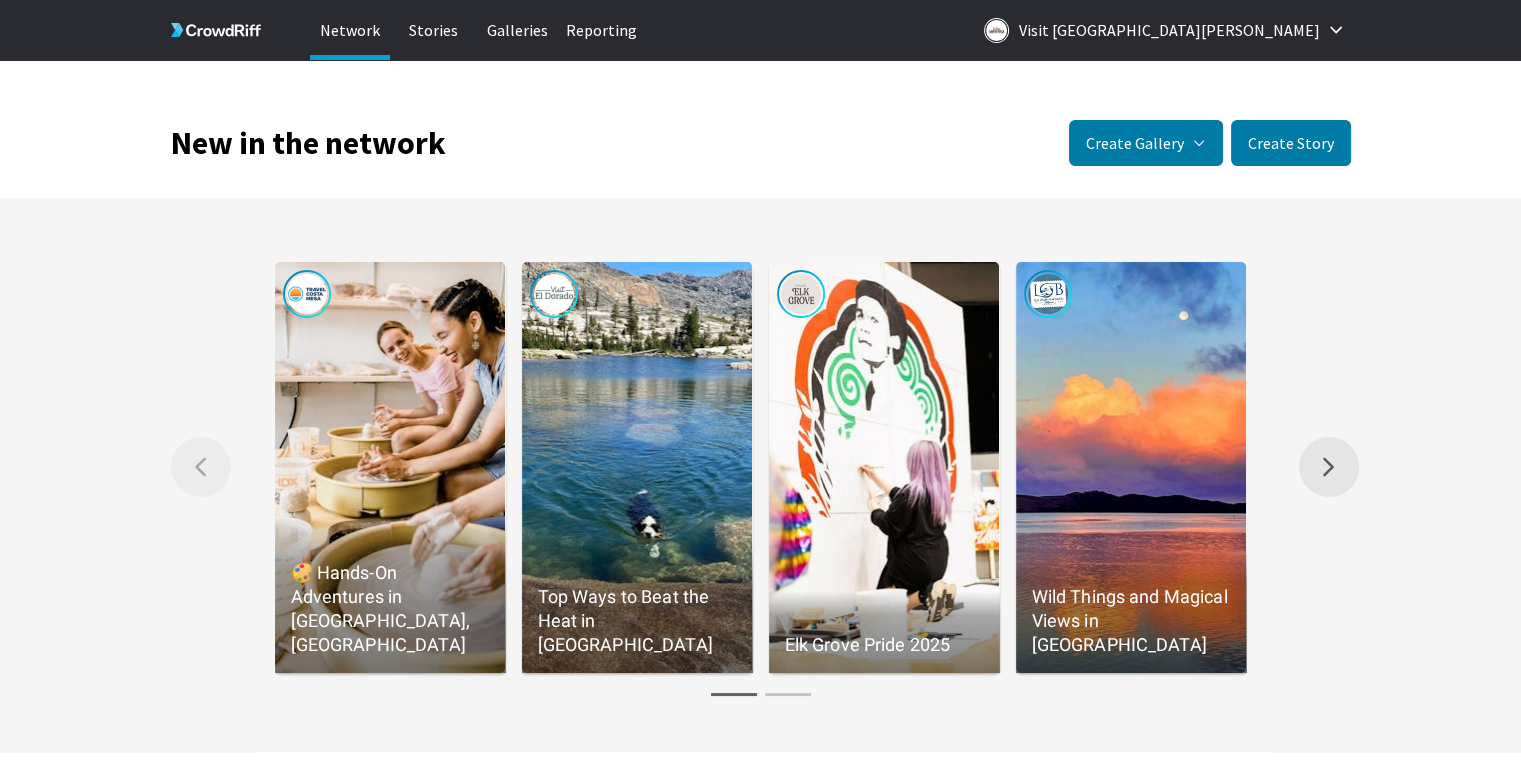 click on "Right arrow
Scroll the gallery to the right." at bounding box center [1329, 467] 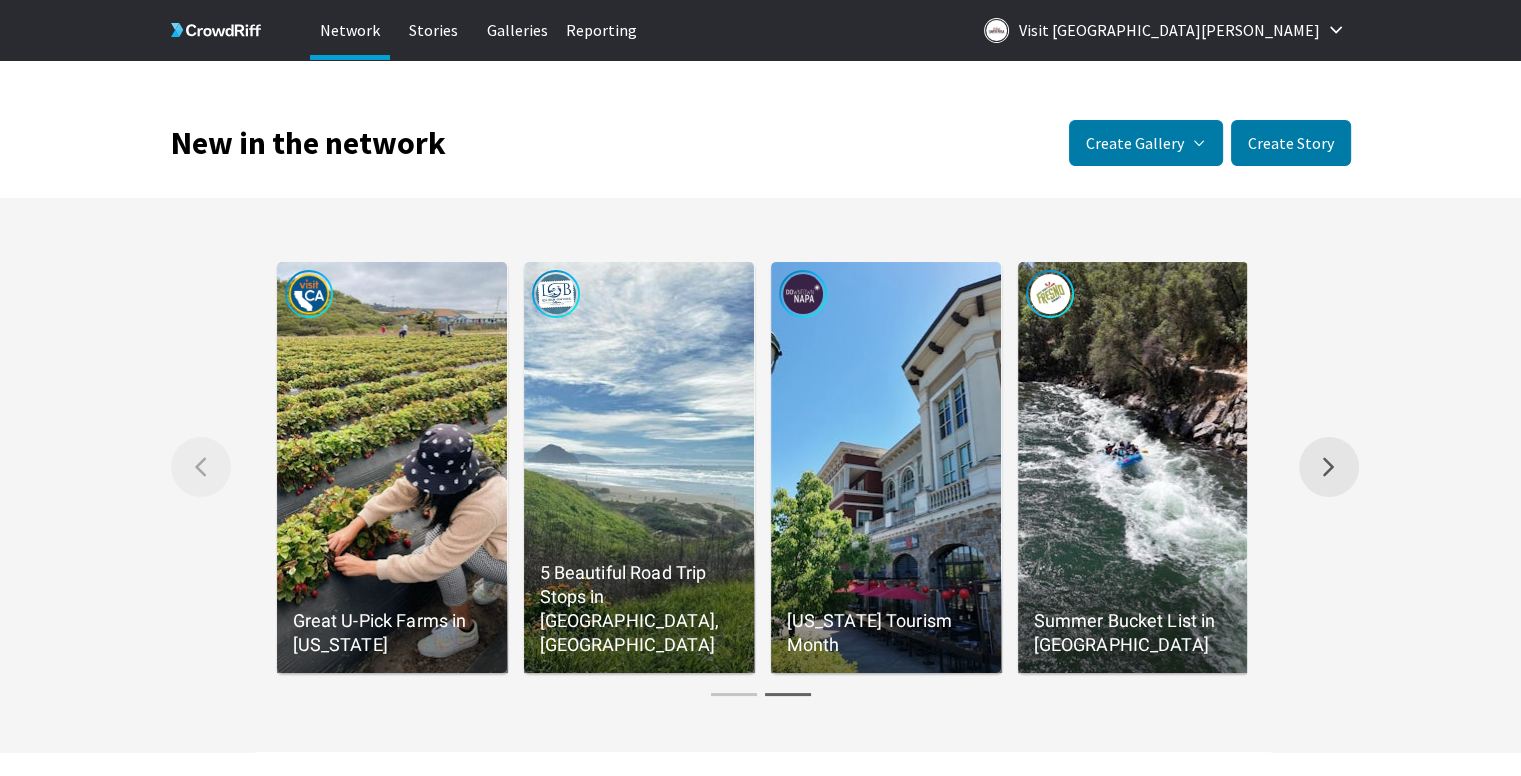 scroll, scrollTop: 0, scrollLeft: 988, axis: horizontal 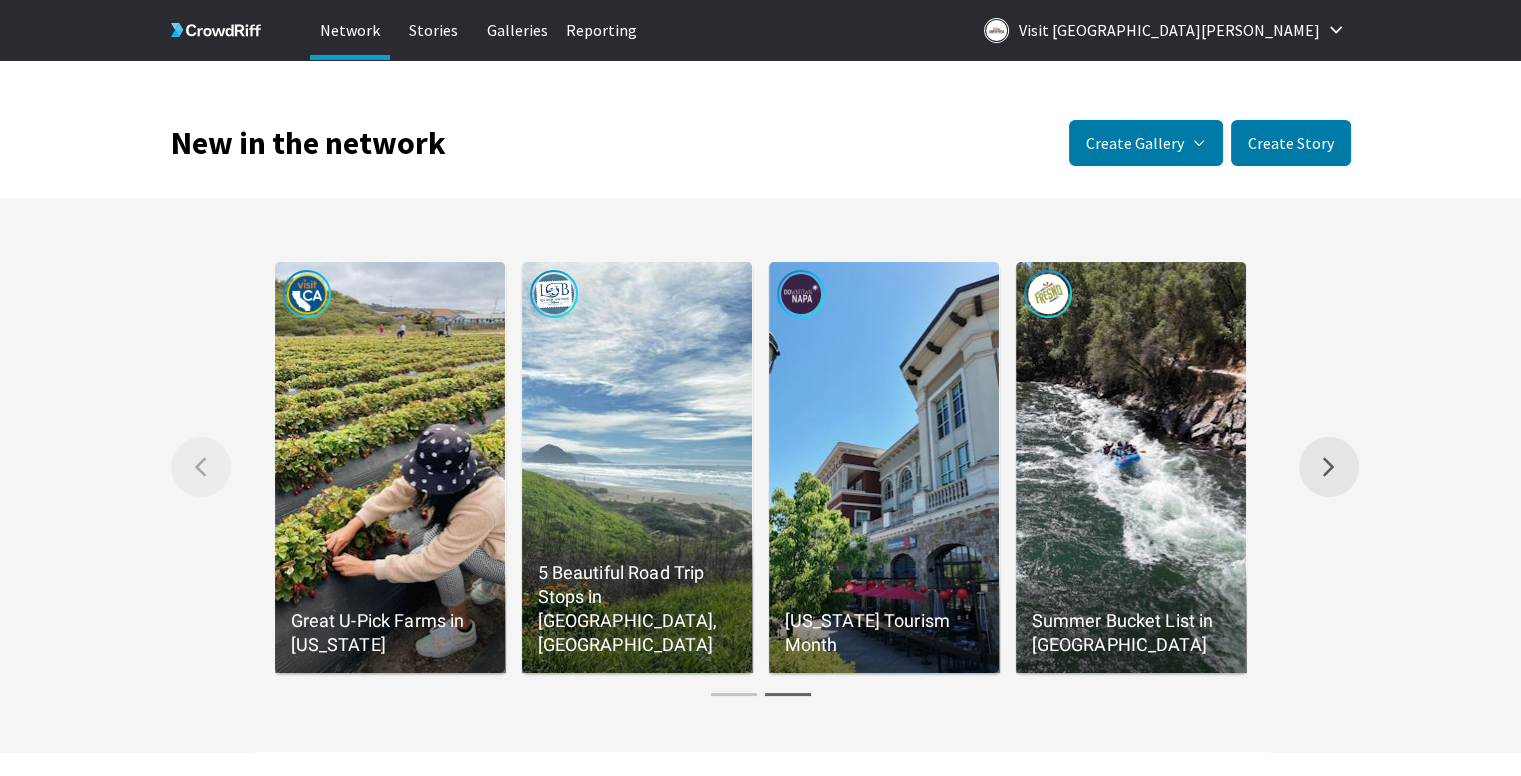 click on "Right arrow
Scroll the gallery to the right." at bounding box center (1324, 467) 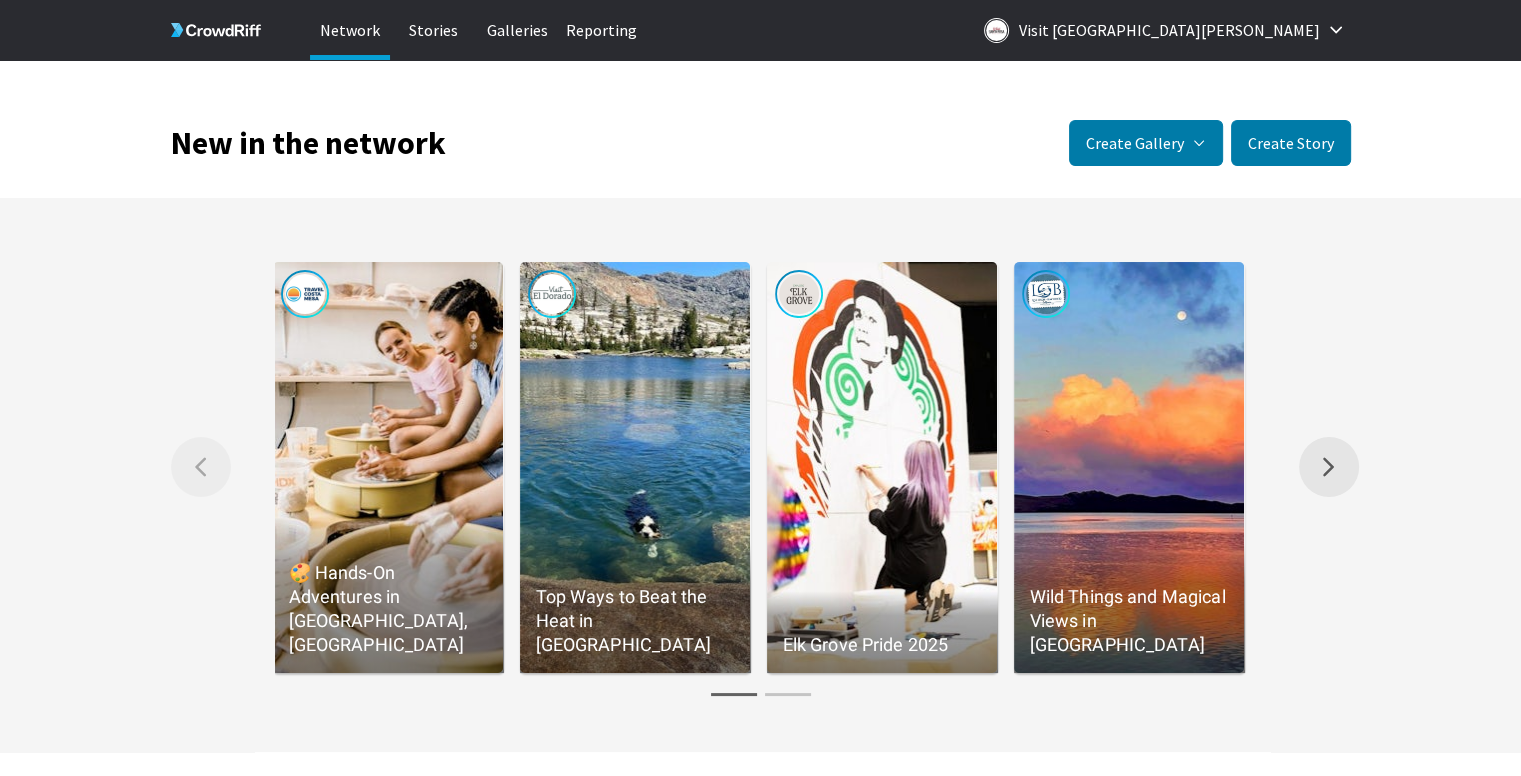 scroll, scrollTop: 0, scrollLeft: 0, axis: both 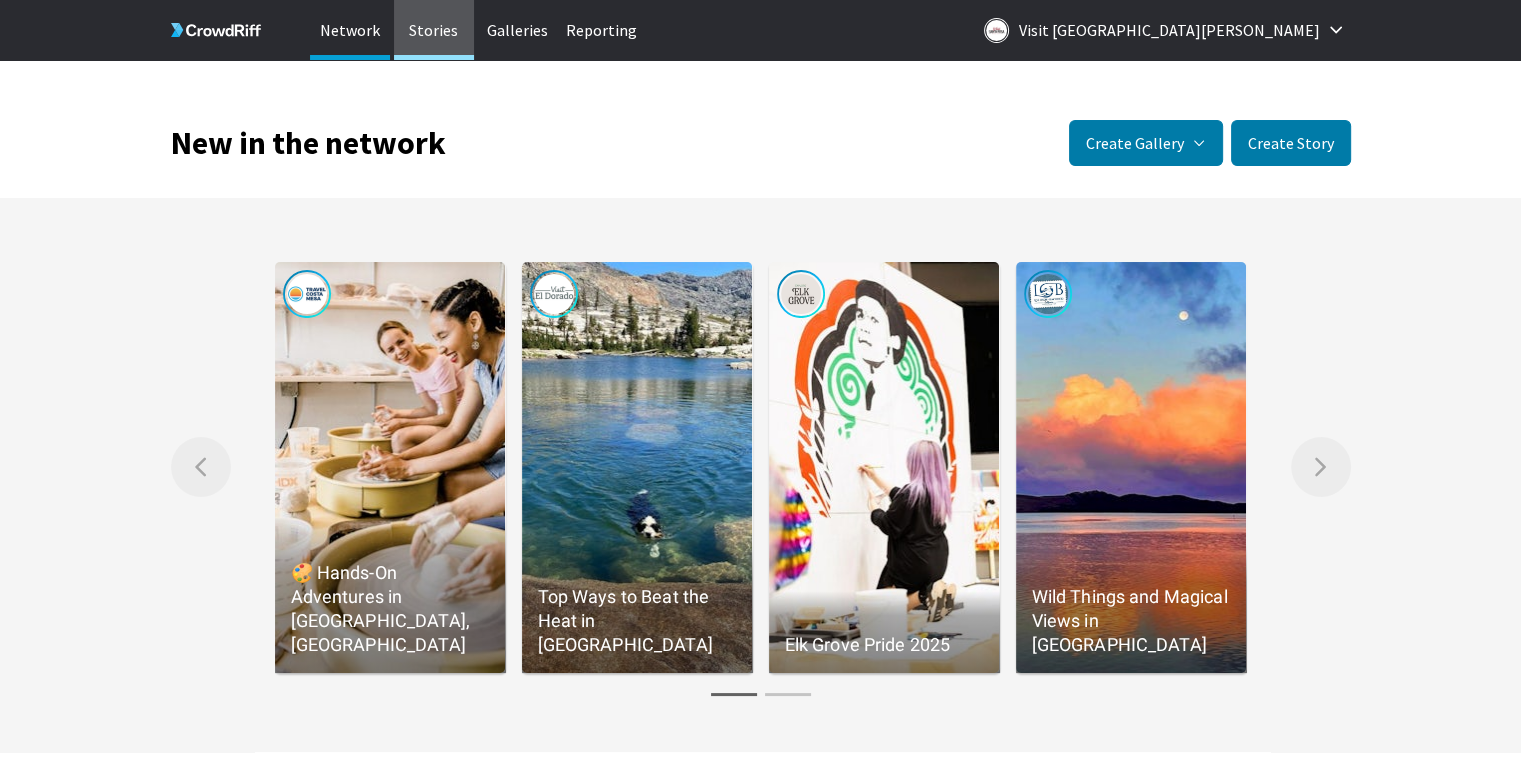 click on "Stories" at bounding box center [434, 30] 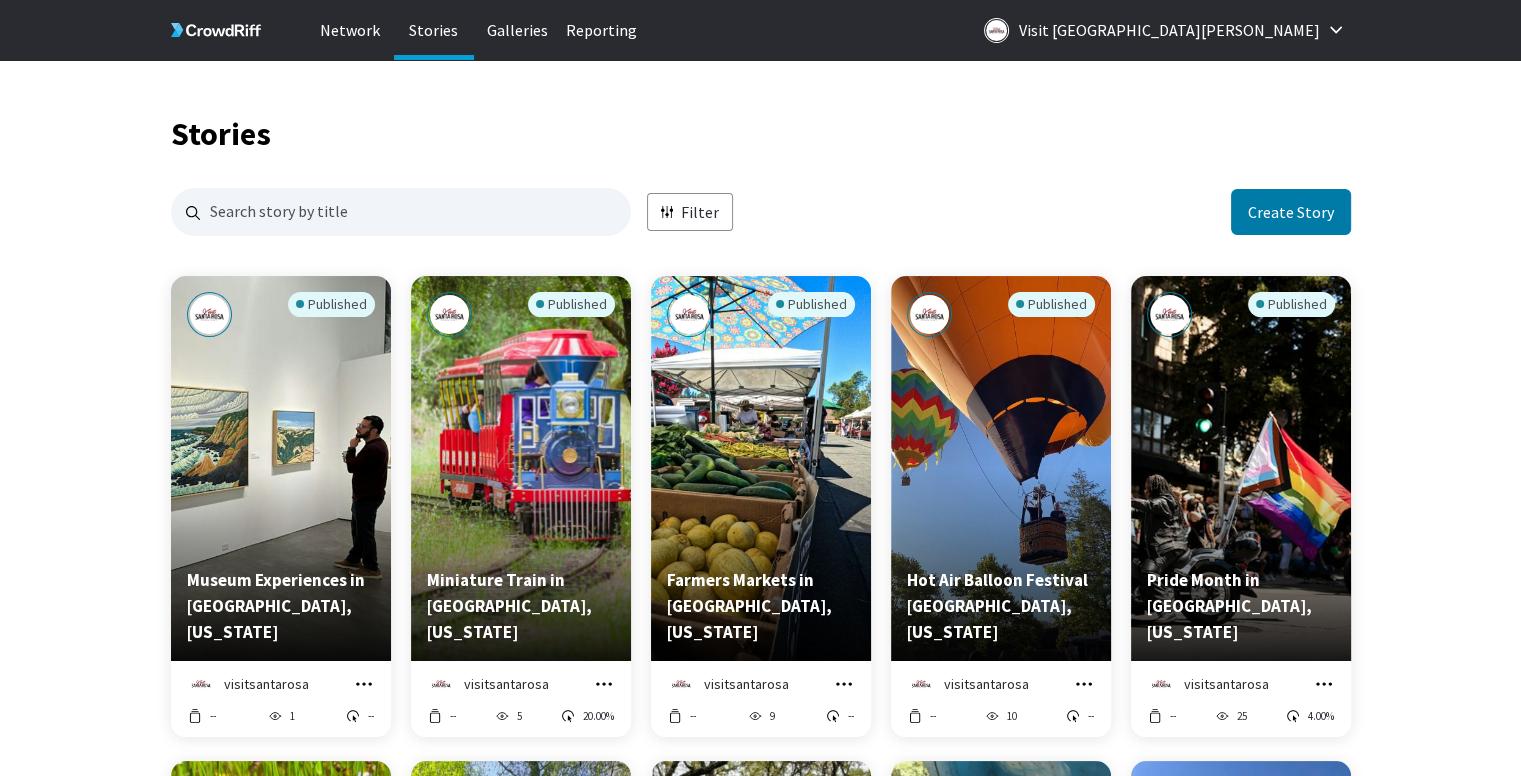 scroll, scrollTop: 16, scrollLeft: 16, axis: both 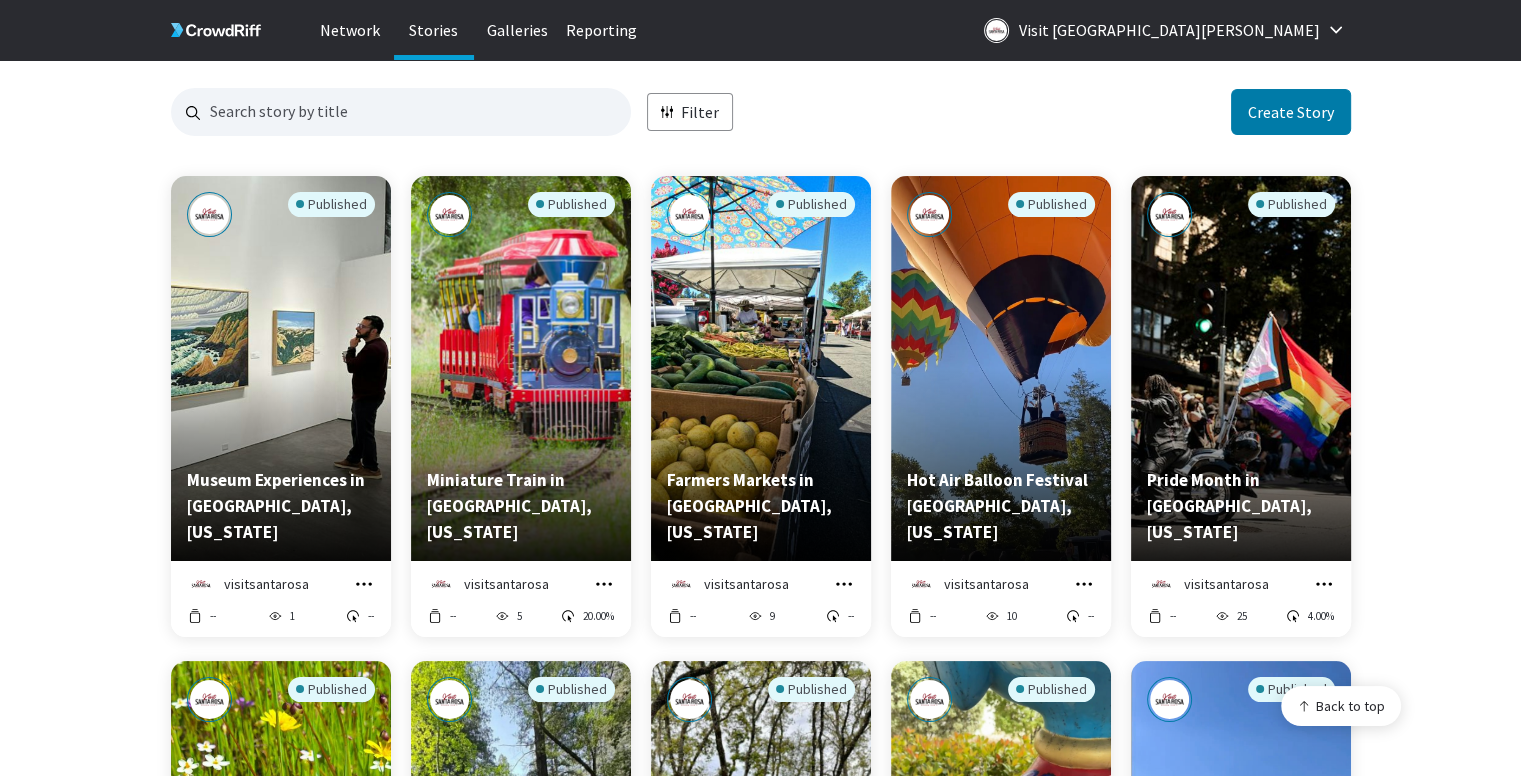 click on "20.00%" at bounding box center (598, 616) 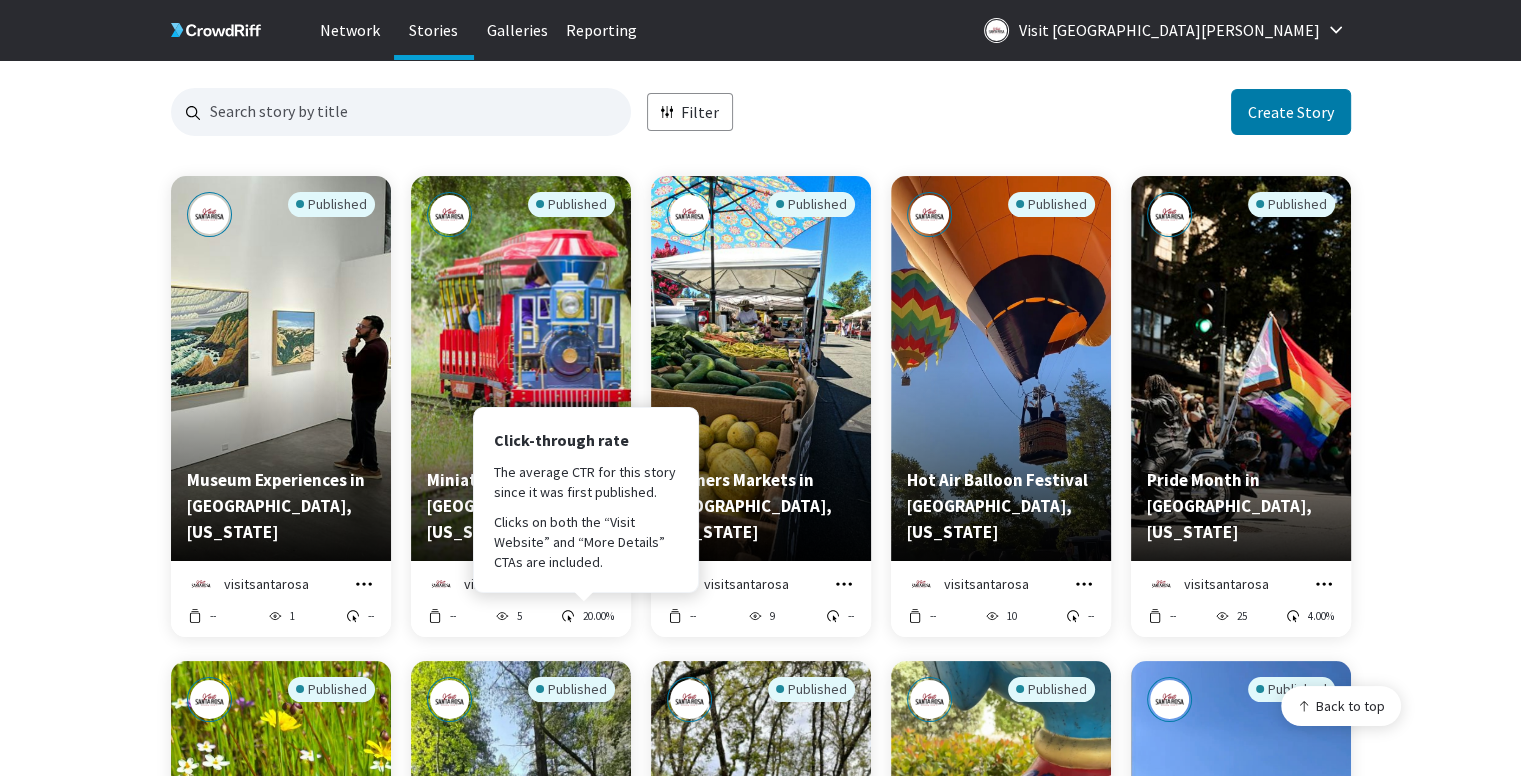 click on "Stories Filter Create Story Published Museum Experiences in Santa Rosa, California   visitsantarosa Manage Story Edit in Story Creator Preview Copy embed code Download -- 1 -- Published Miniature Train in Santa Rosa, California   visitsantarosa Manage Story Edit in Story Creator Preview Copy embed code Download -- 5 20.00% Click-through rate The average CTR for this story since it was first published. Clicks on both the “Visit Website” and “More Details” CTAs are included. Published Farmers Markets in Santa Rosa, California   visitsantarosa Manage Story Edit in Story Creator Preview Copy embed code Download -- 9 -- Published Hot Air Balloon Festival Santa Rosa, California   visitsantarosa Manage Story Edit in Story Creator Preview Copy embed code Download -- 10 -- Published Pride Month in Santa Rosa, California   visitsantarosa Manage Story Edit in Story Creator Preview Copy embed code Download -- 25 4.00% Published Wildflower Blooms Across Santa Rosa, California   visitsantarosa Manage Story Preview" at bounding box center [760, 1063] 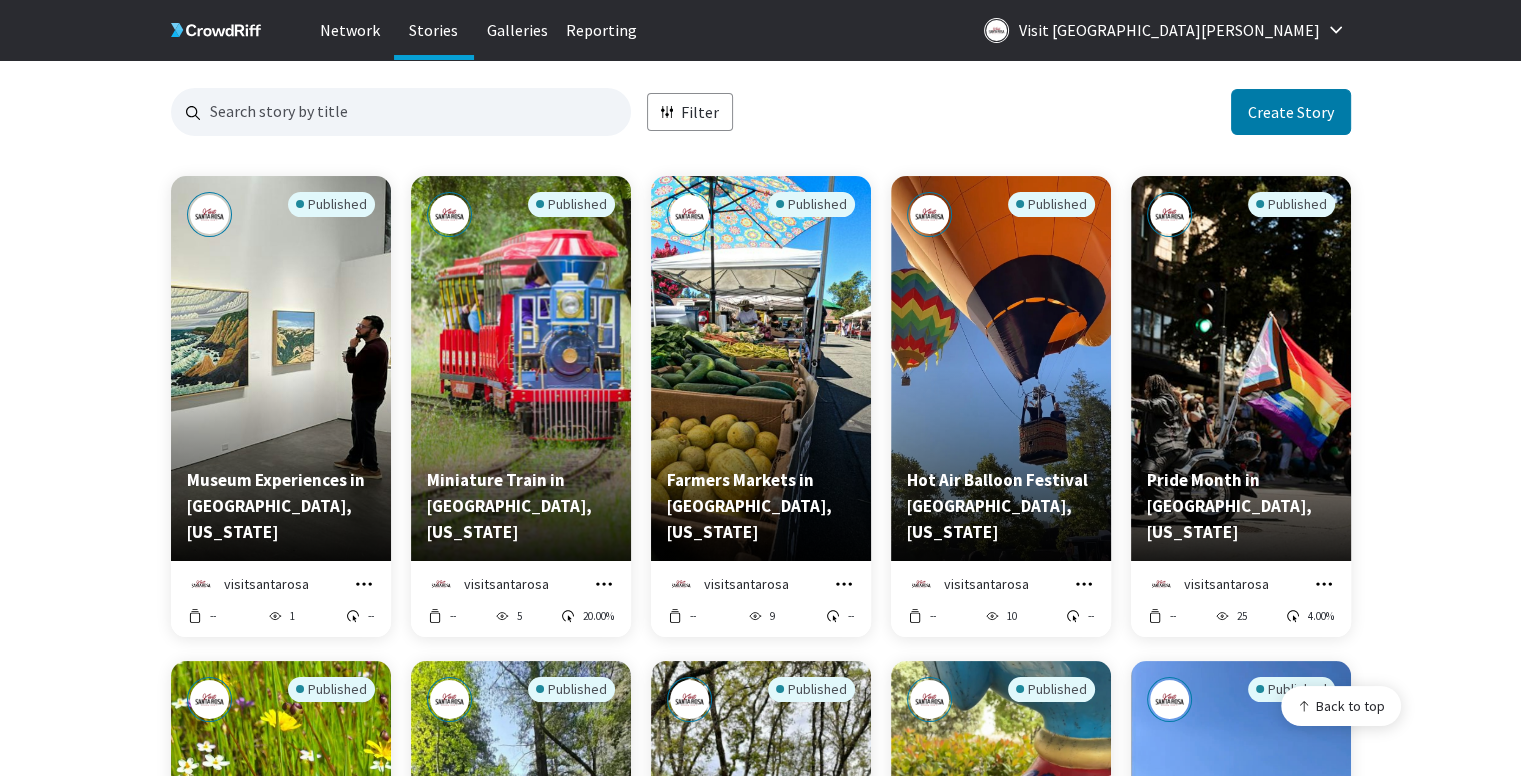 click on "Published" at bounding box center [521, 320] 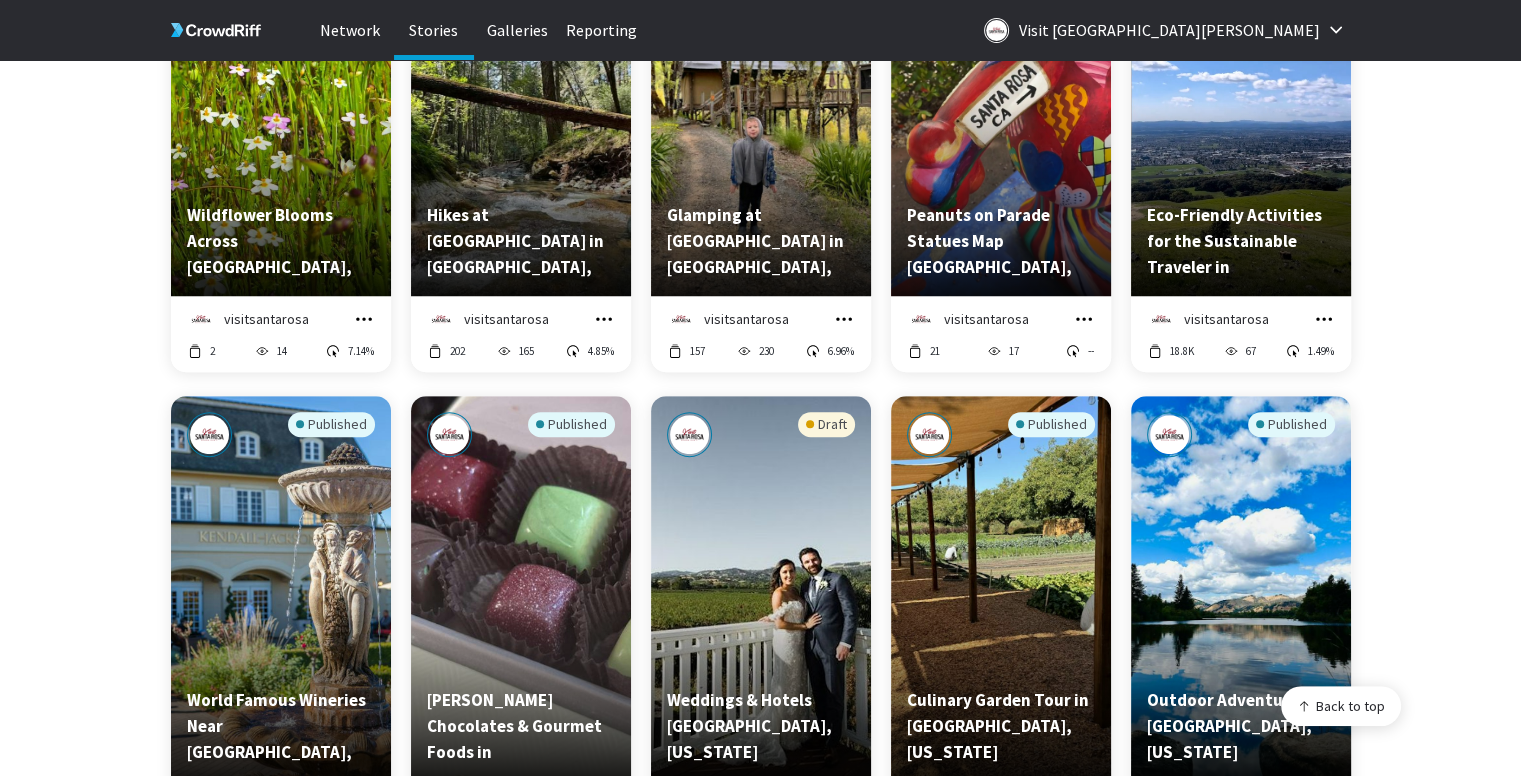 scroll, scrollTop: 866, scrollLeft: 0, axis: vertical 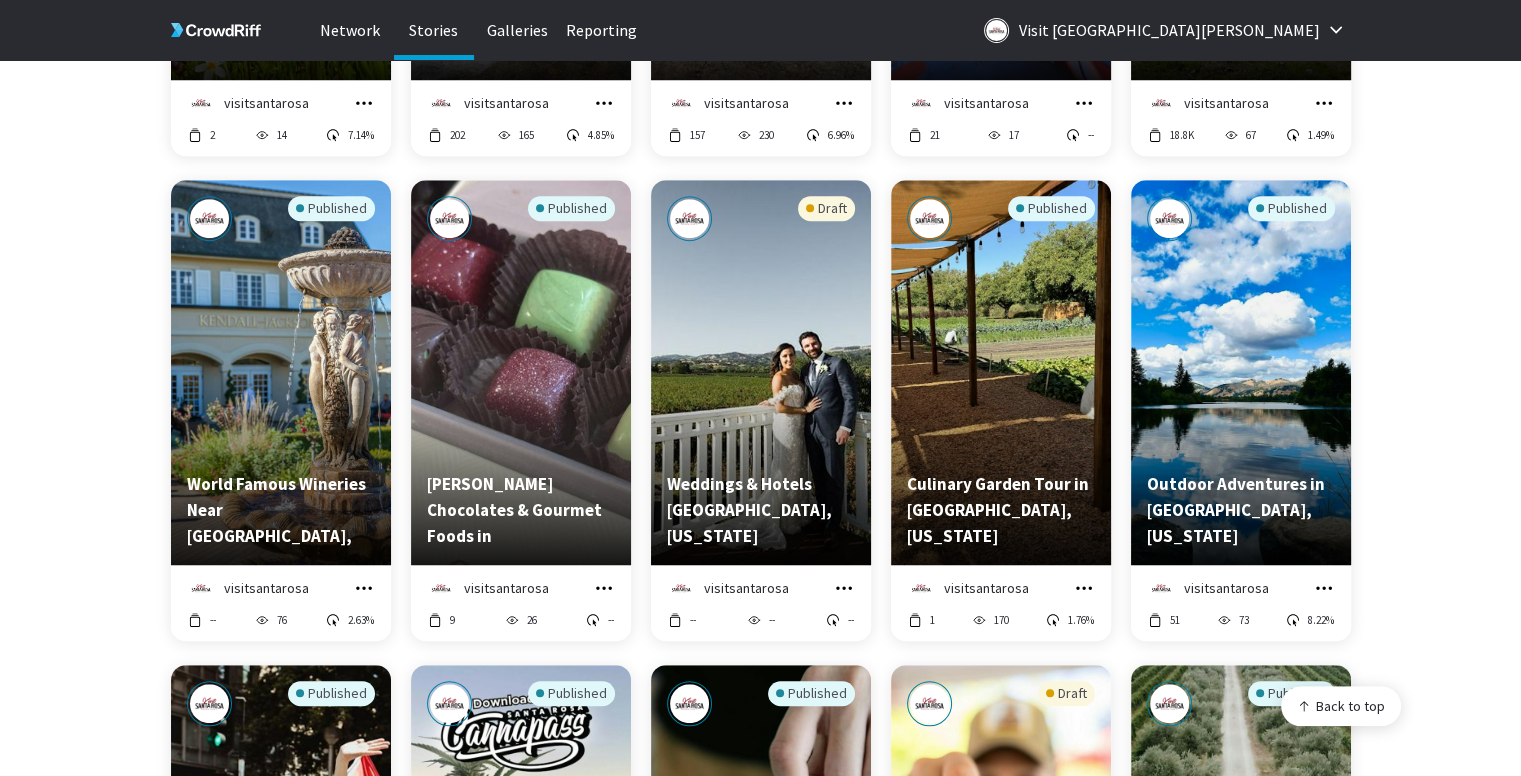 click on "Draft" at bounding box center (761, 324) 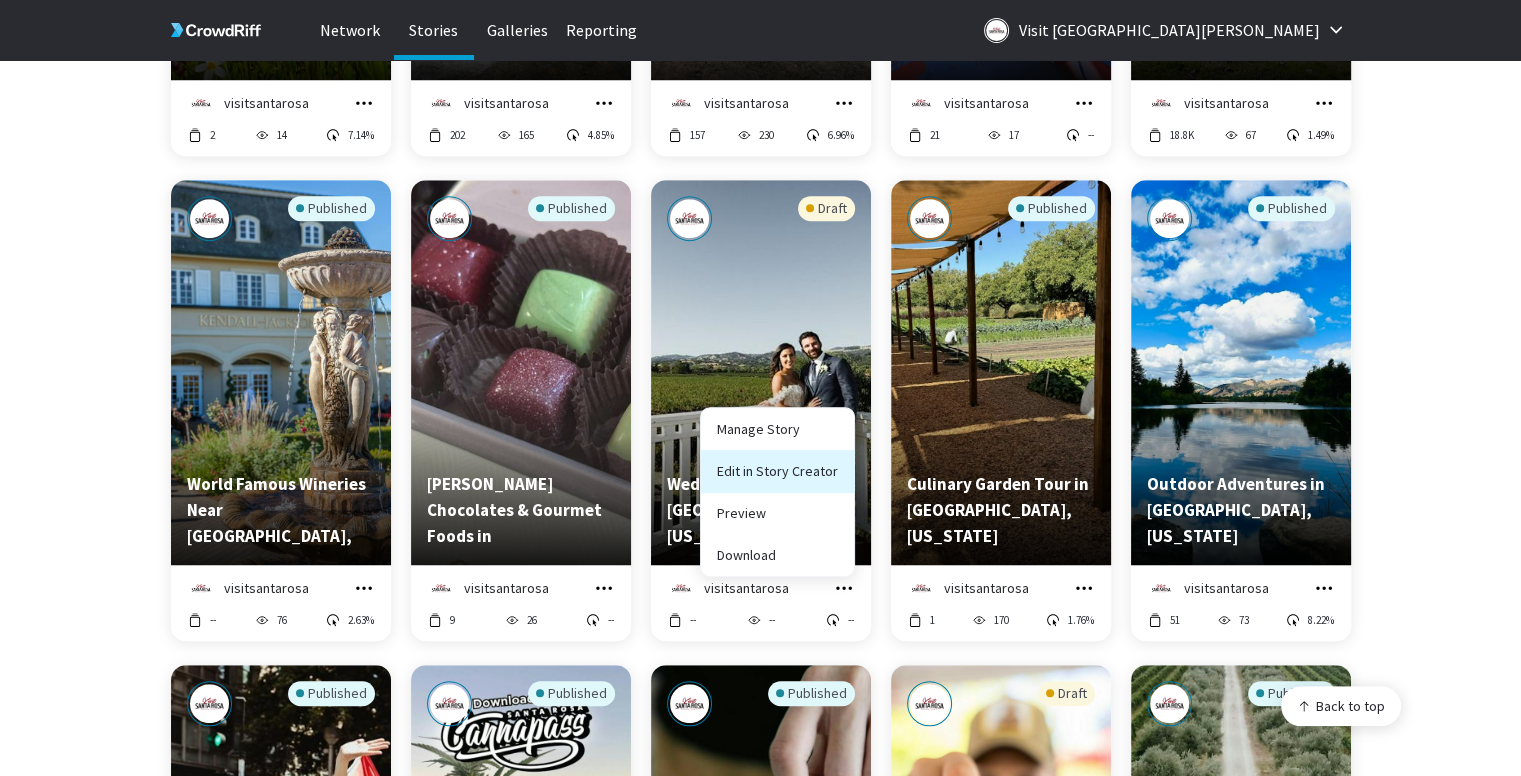 click on "Edit in Story Creator" at bounding box center [777, 471] 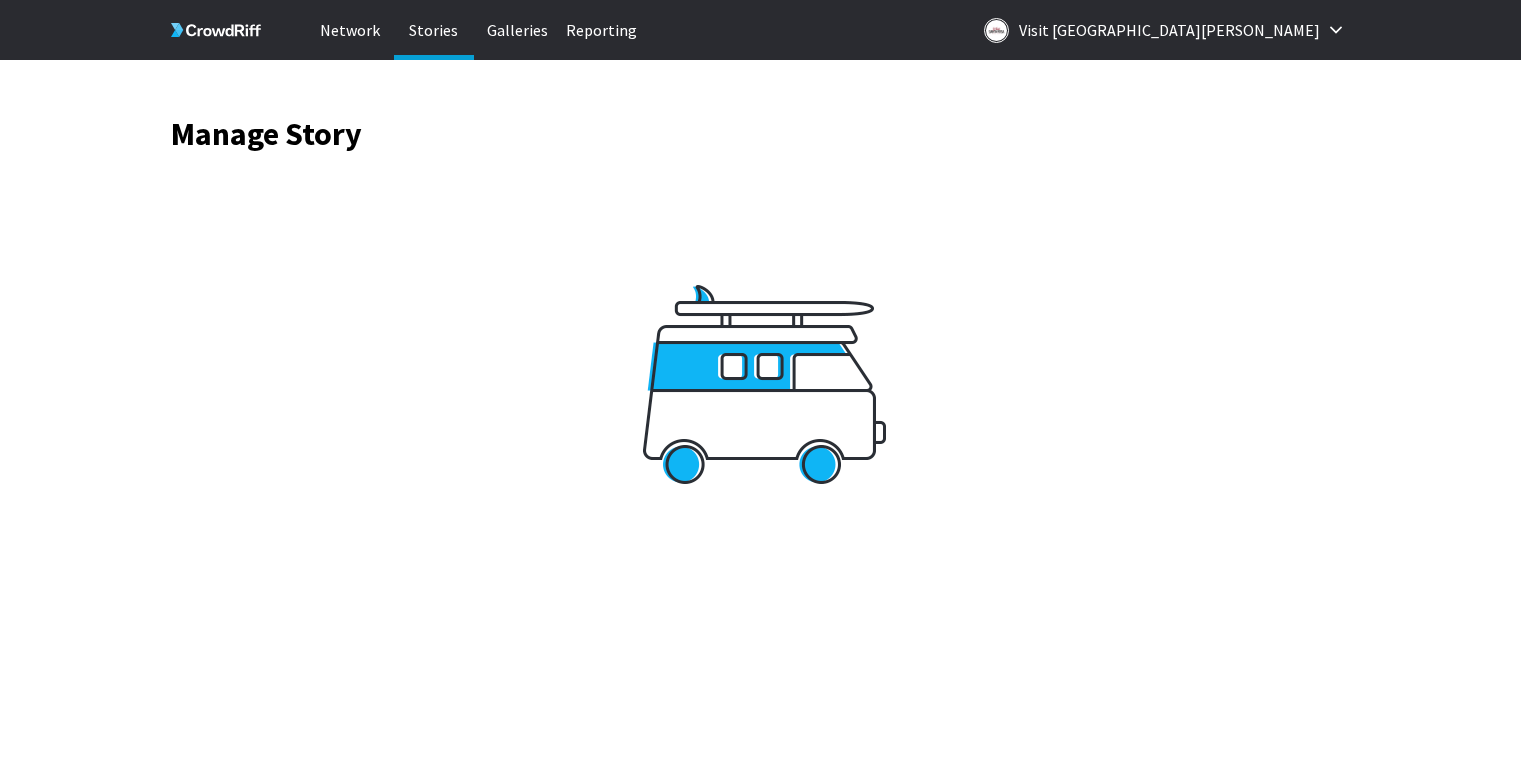 scroll, scrollTop: 0, scrollLeft: 0, axis: both 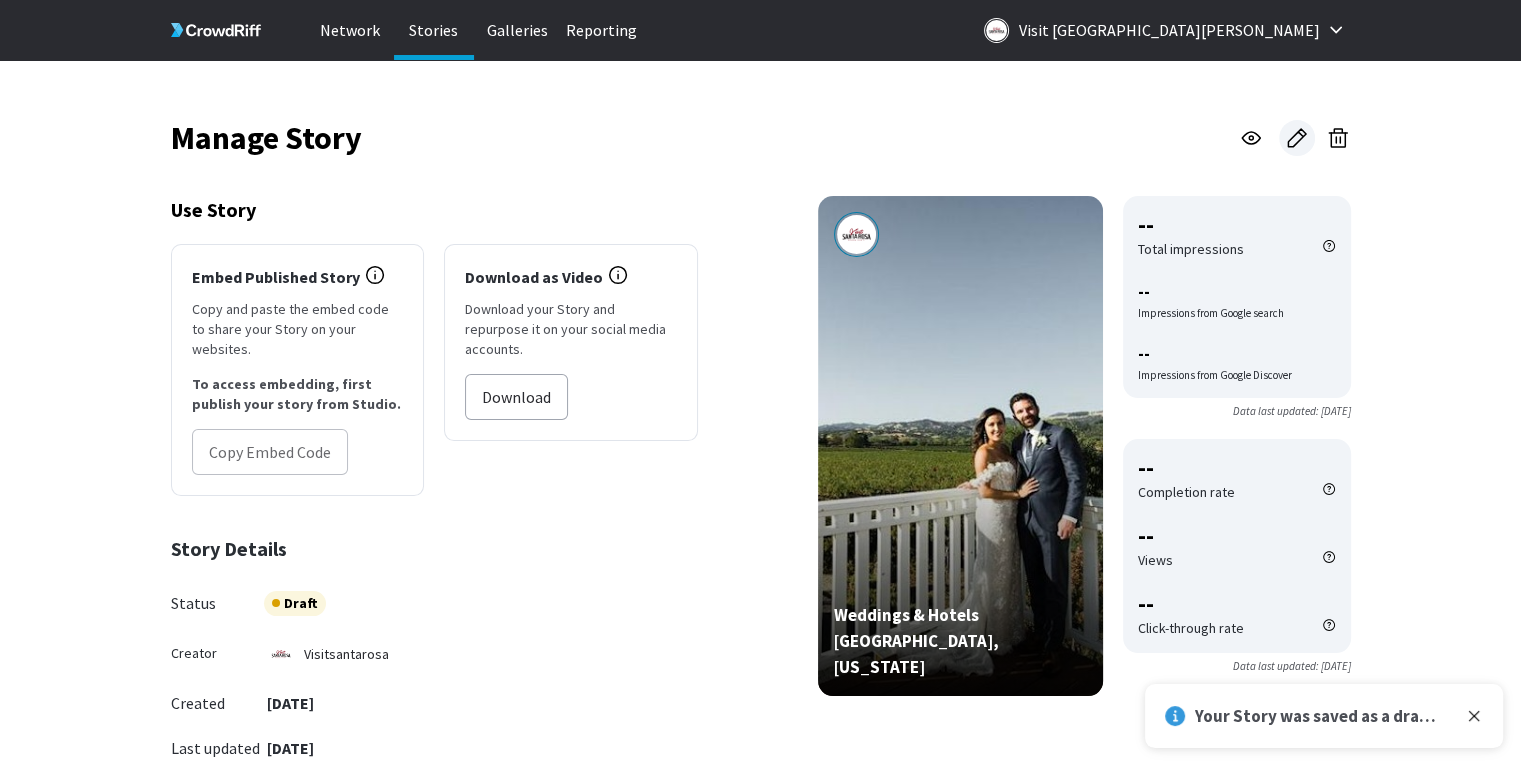 click at bounding box center [1297, 138] 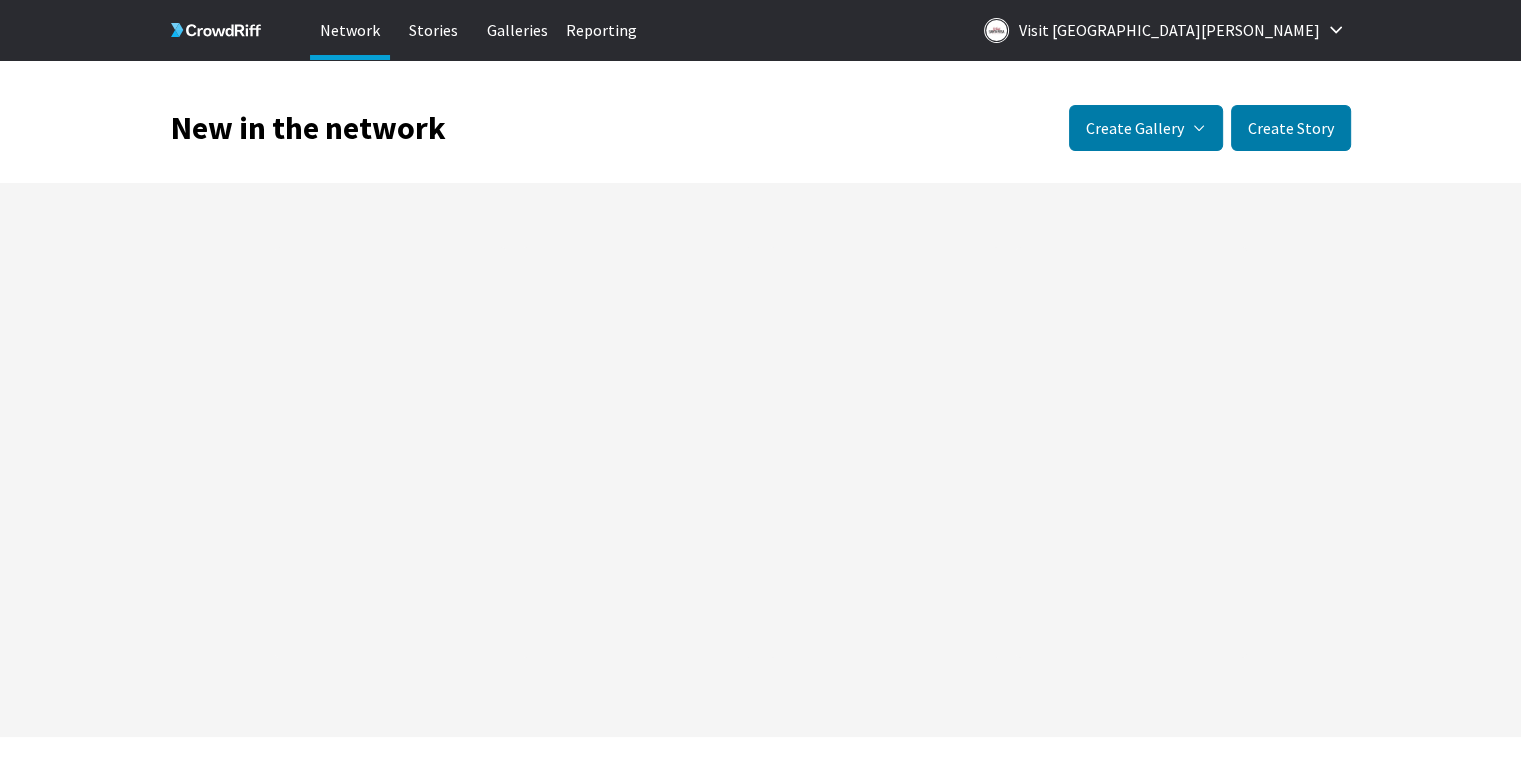 scroll, scrollTop: 35, scrollLeft: 0, axis: vertical 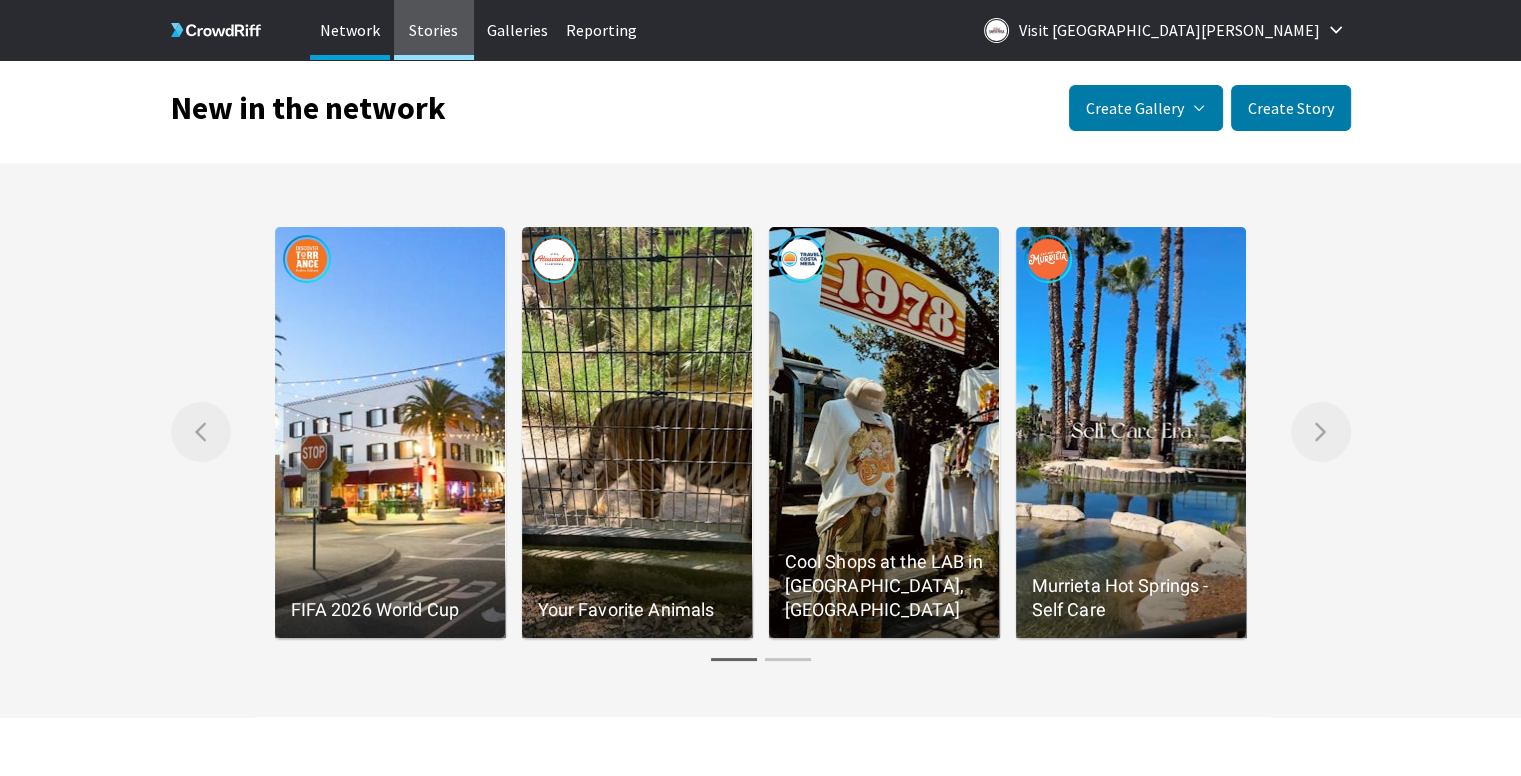 click on "Stories" at bounding box center (434, 30) 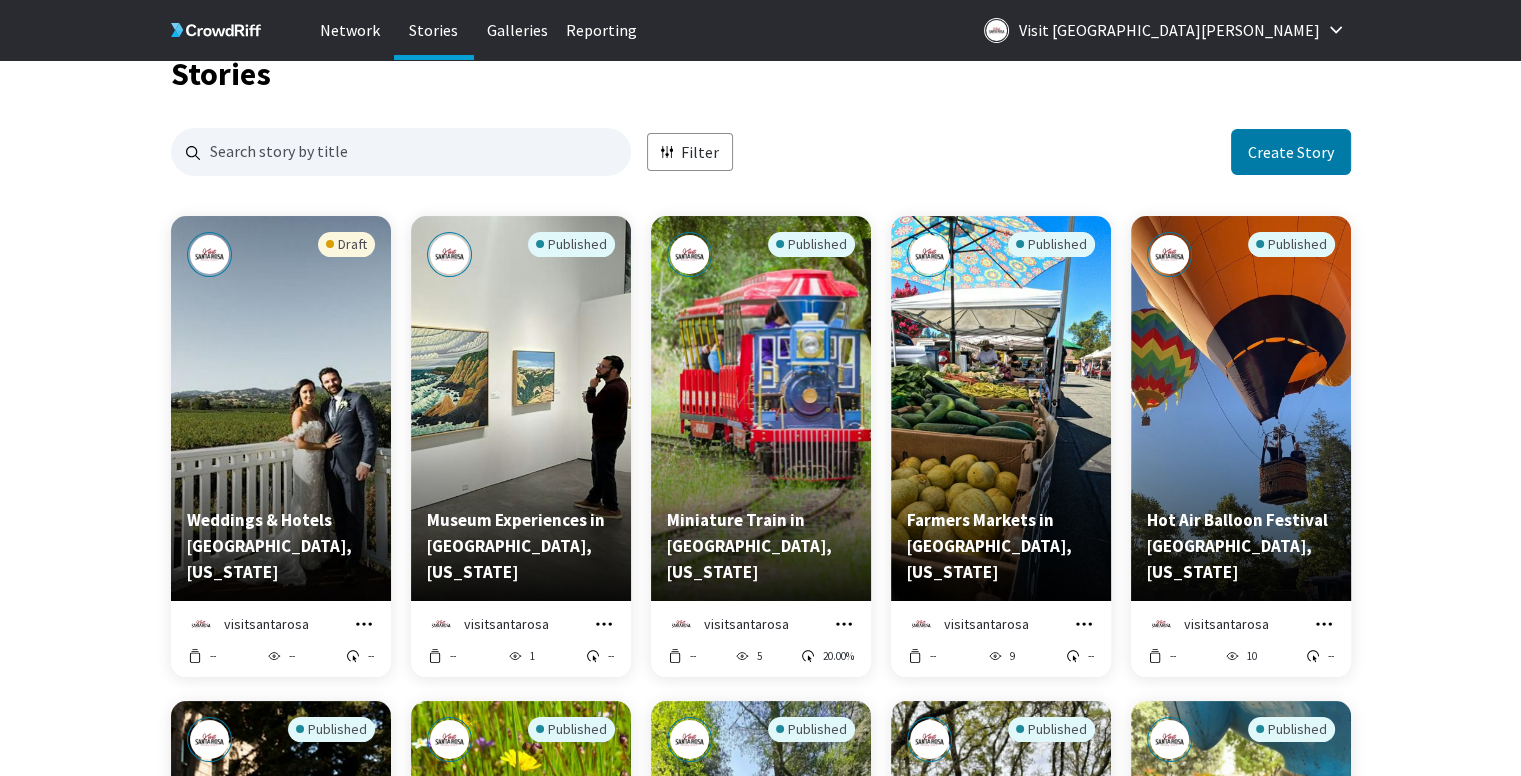 scroll, scrollTop: 0, scrollLeft: 0, axis: both 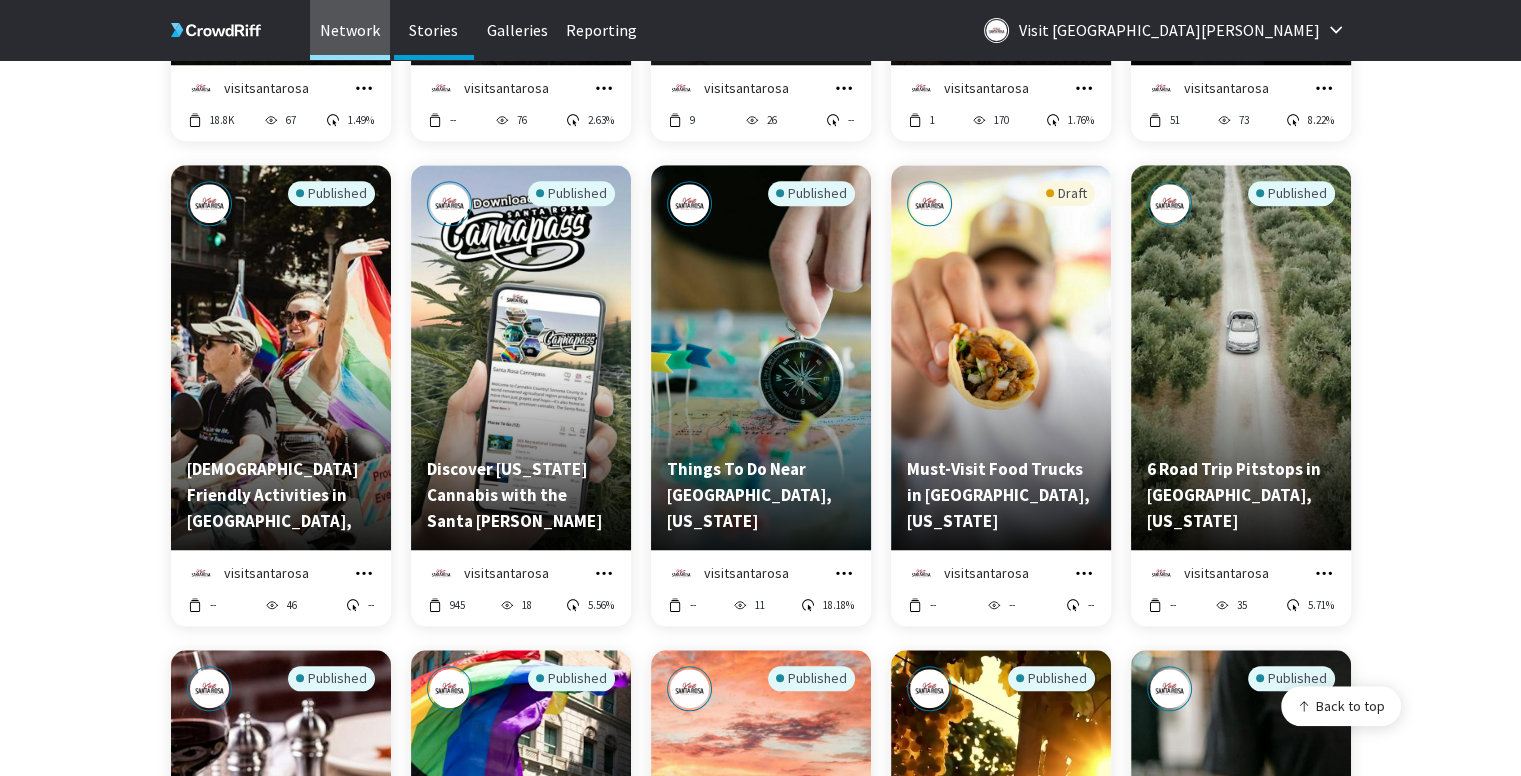 click on "Network" at bounding box center [350, 30] 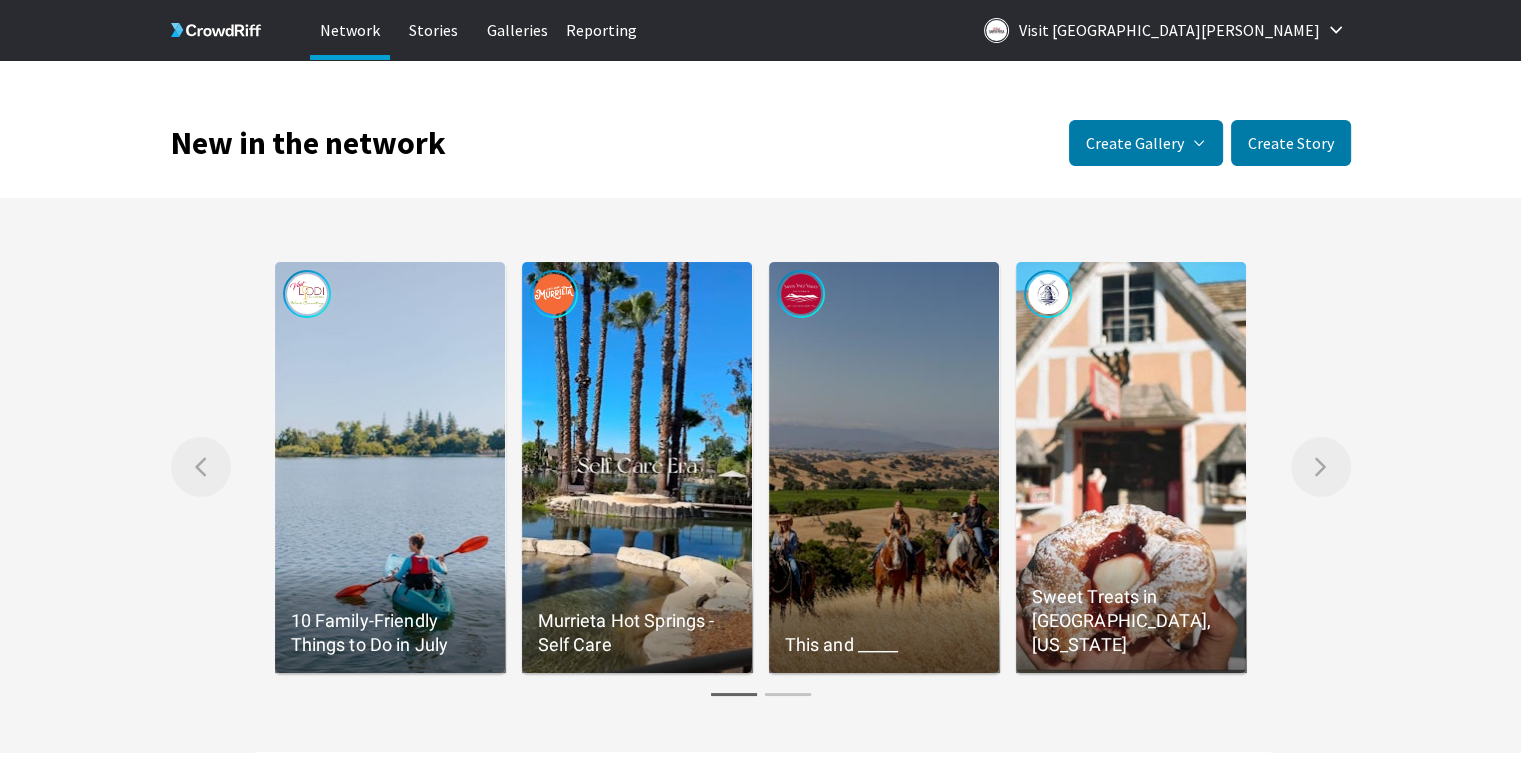 click 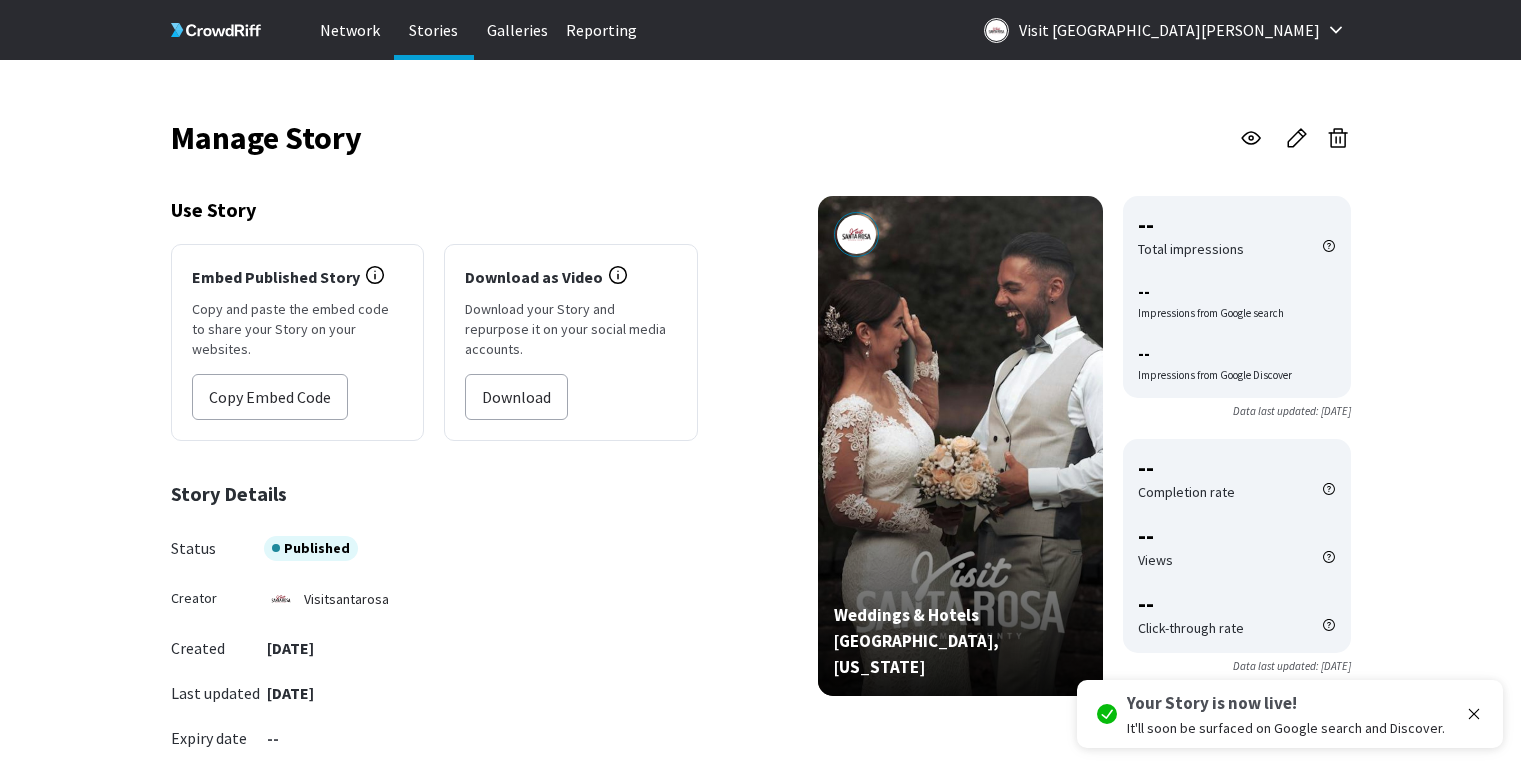 scroll, scrollTop: 0, scrollLeft: 0, axis: both 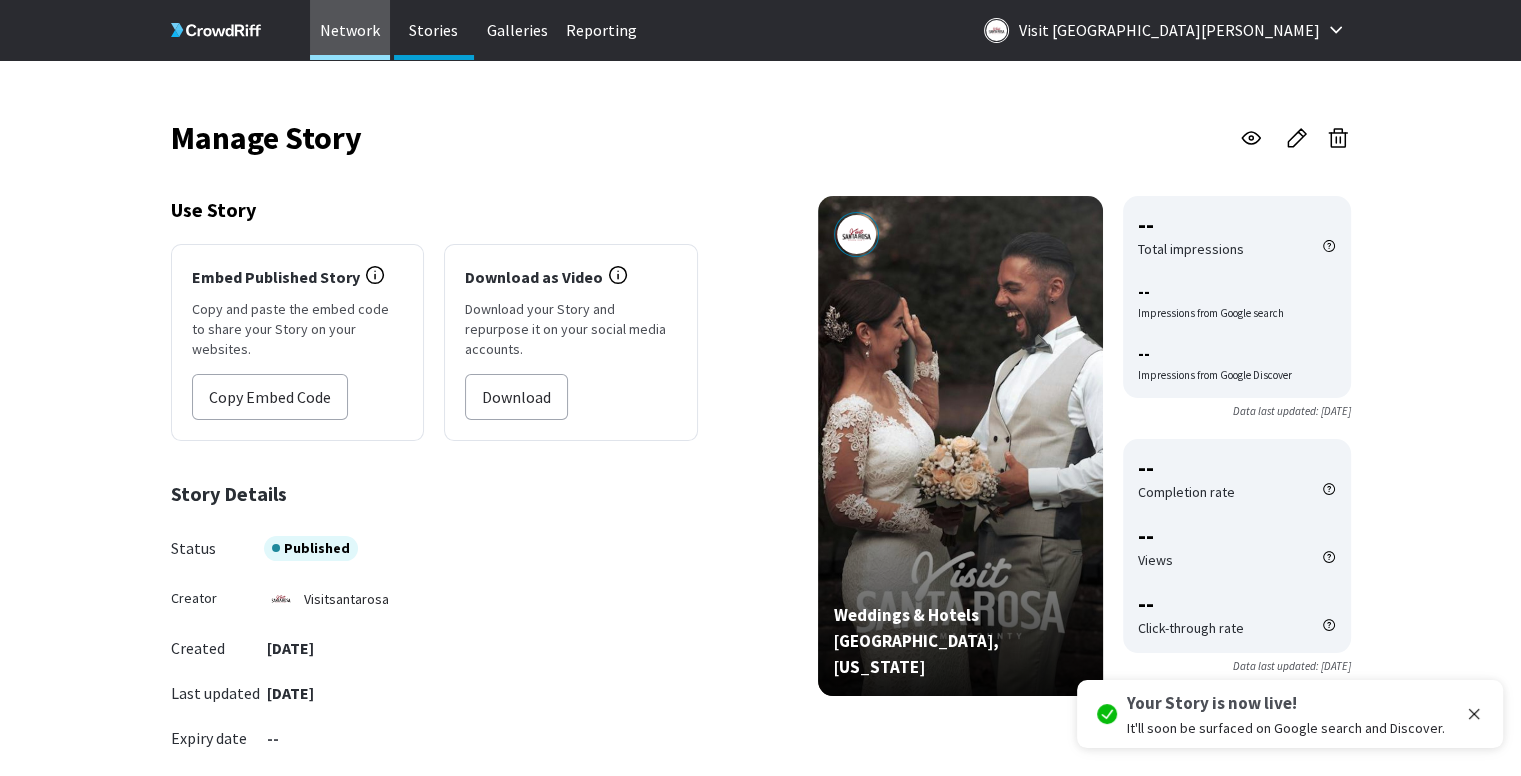click on "Network" at bounding box center [350, 30] 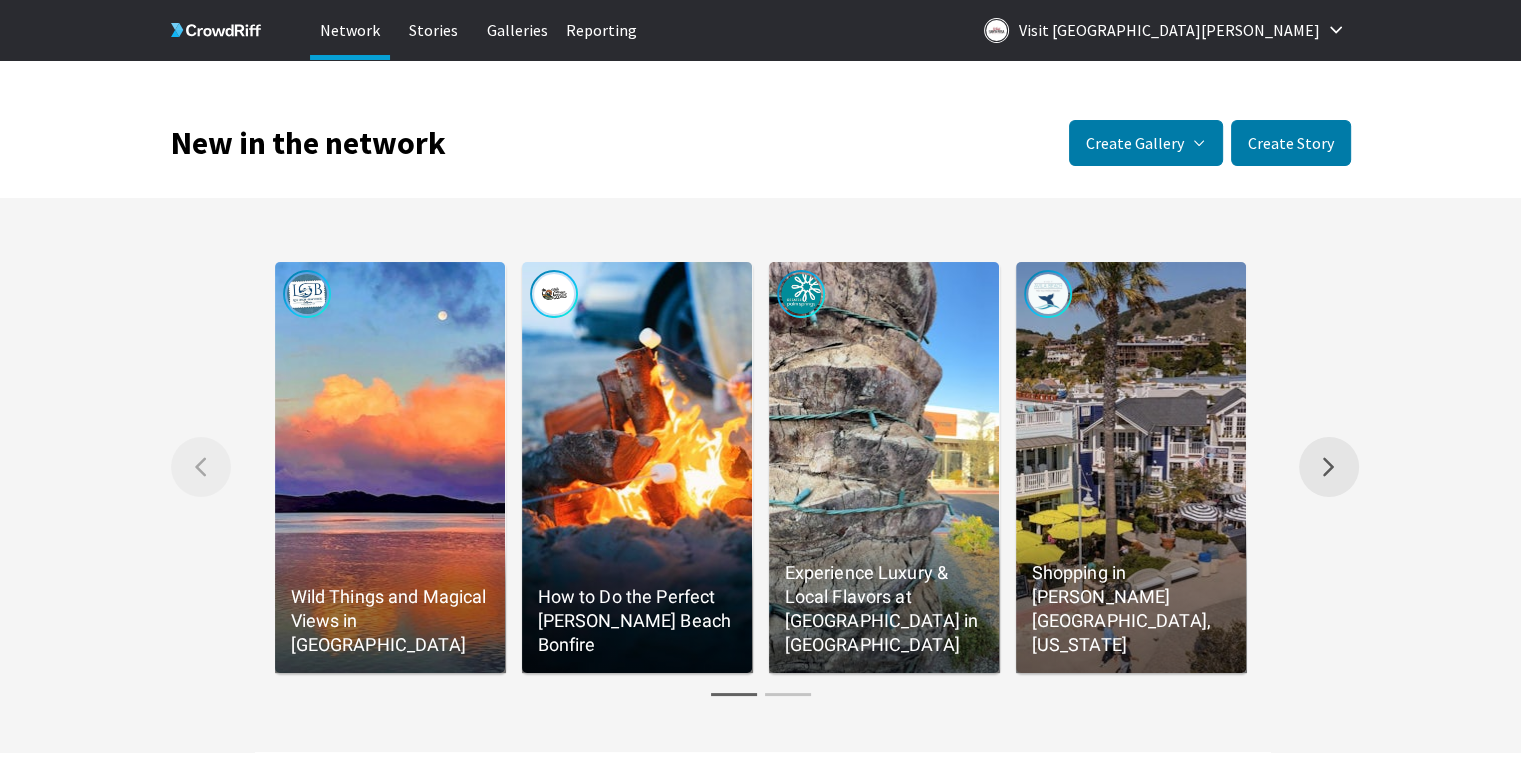 click on "Right arrow
Scroll the gallery to the right." at bounding box center [1329, 467] 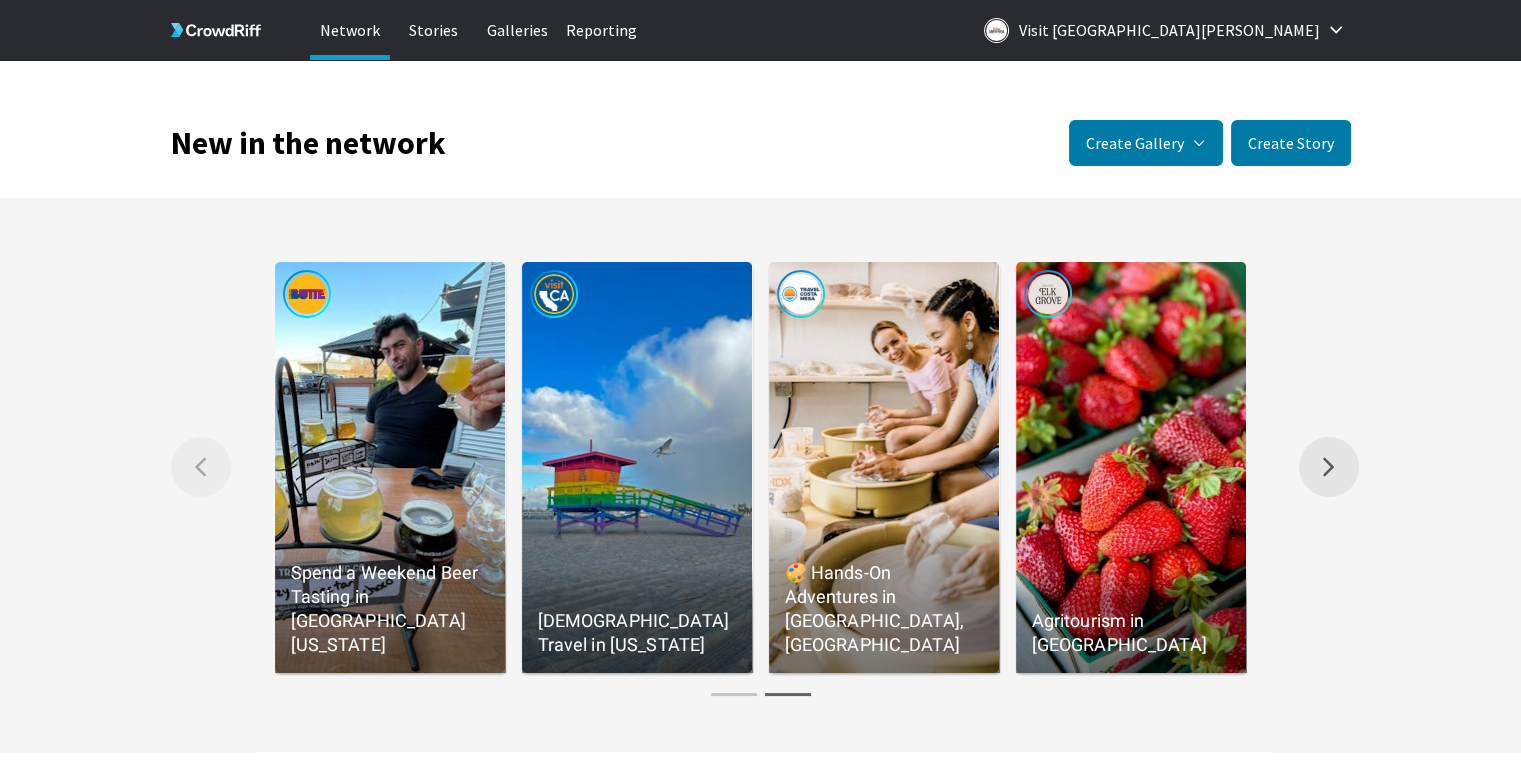 click on "Right arrow
Scroll the gallery to the right." at bounding box center (1329, 467) 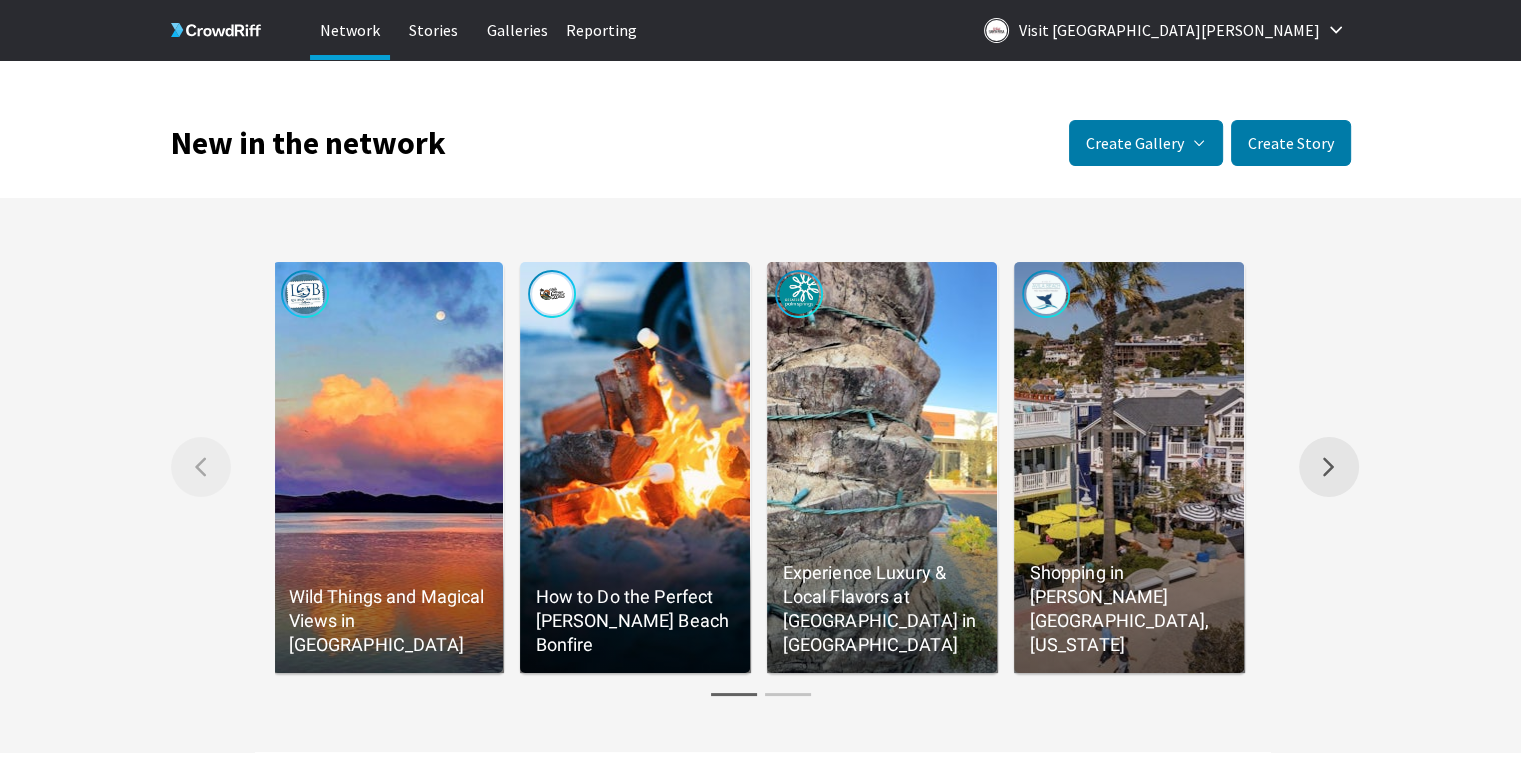 scroll, scrollTop: 0, scrollLeft: 0, axis: both 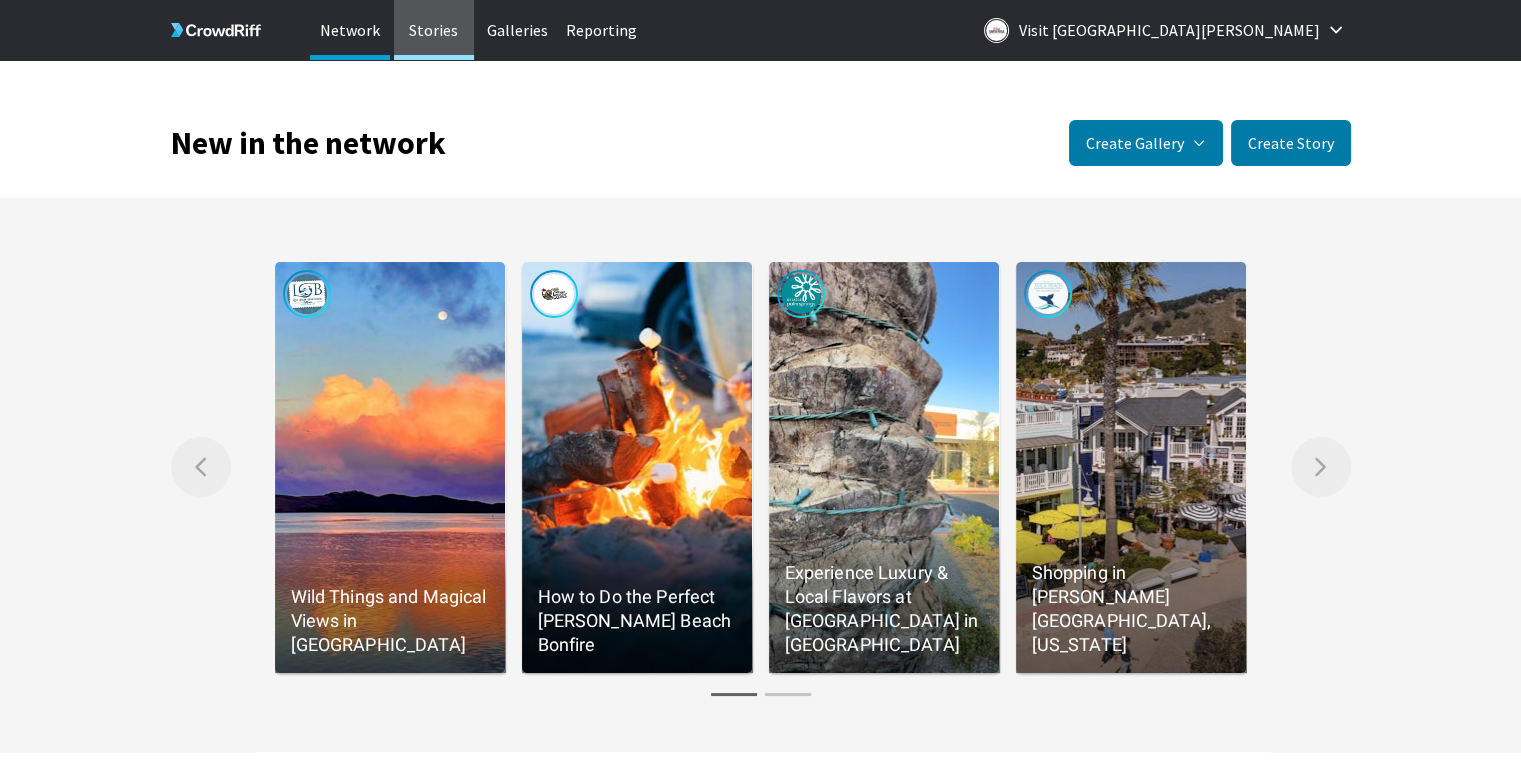click on "Stories" at bounding box center (434, 30) 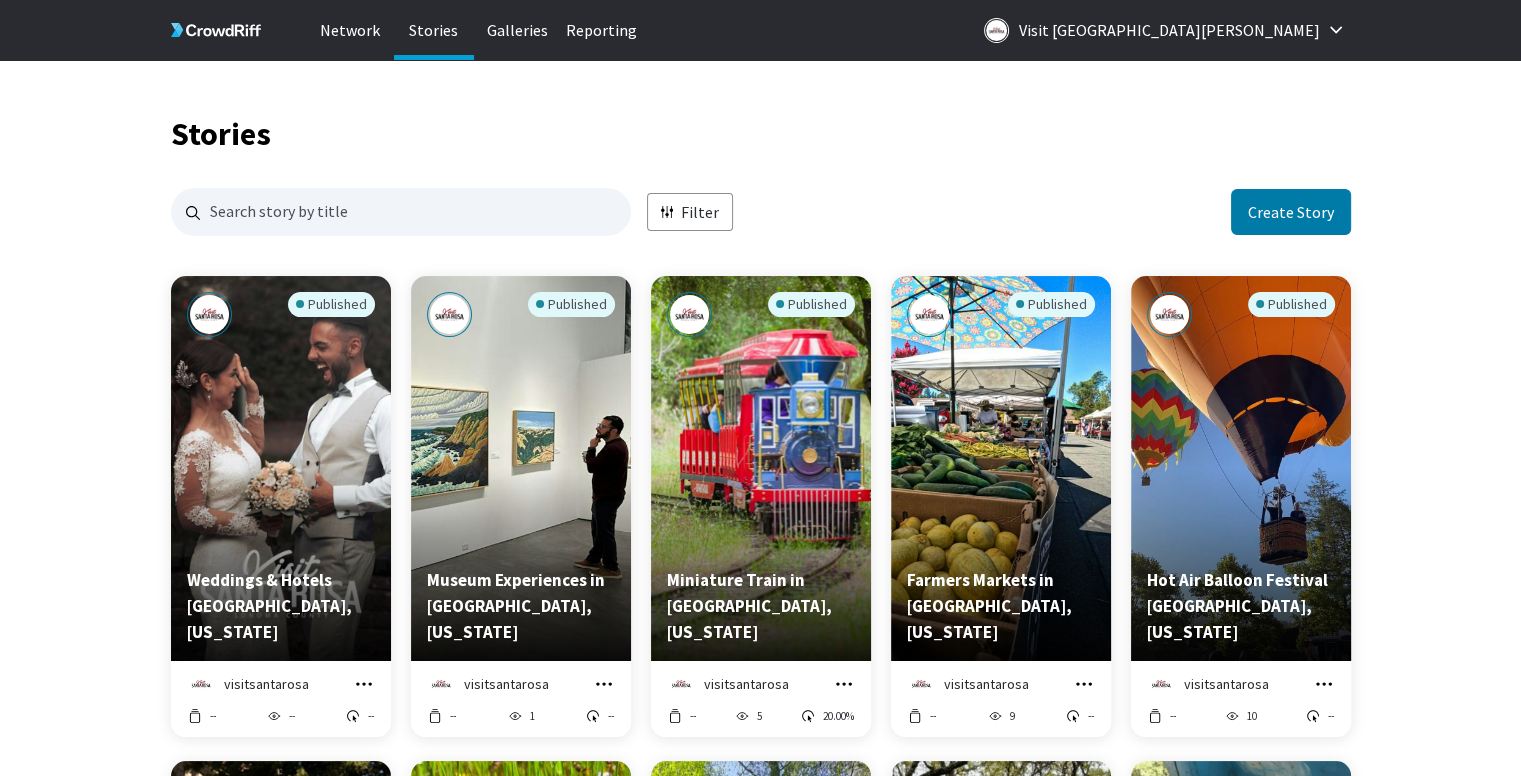 scroll, scrollTop: 16, scrollLeft: 16, axis: both 